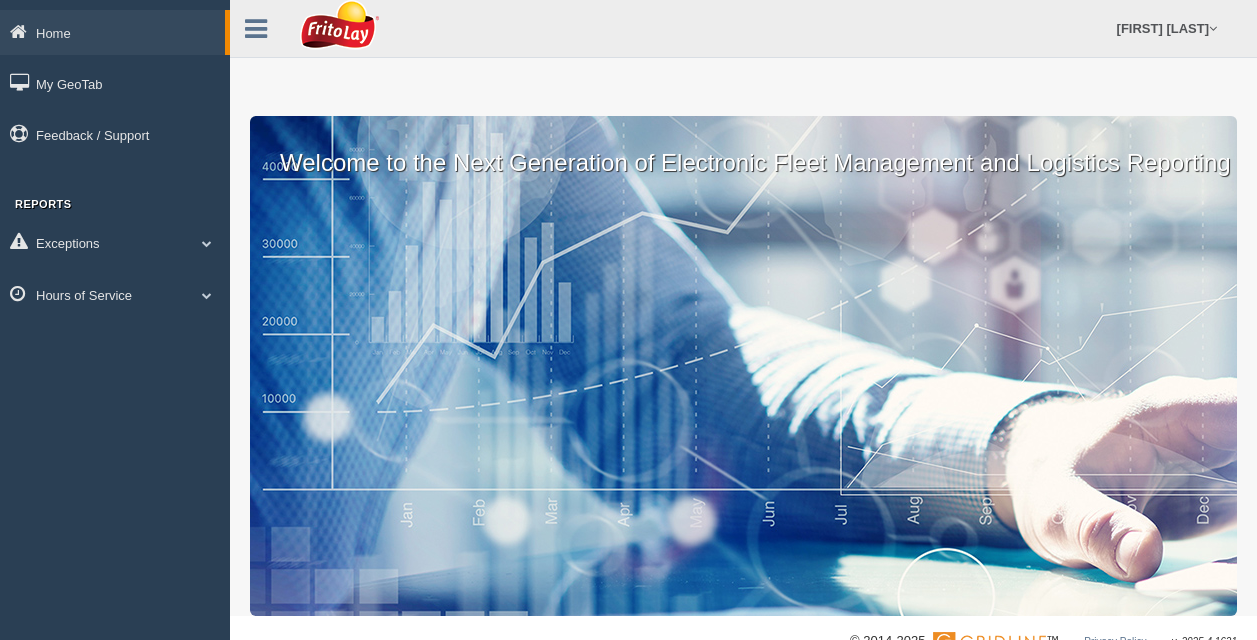 scroll, scrollTop: 0, scrollLeft: 0, axis: both 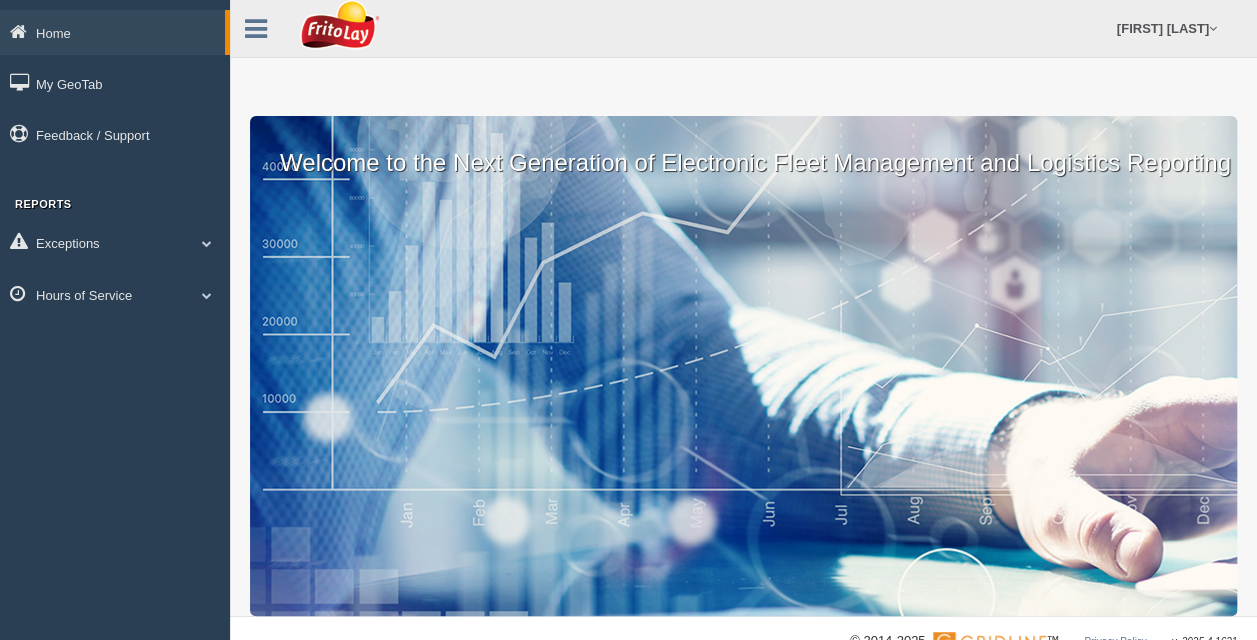 click on "Exceptions
Critical Engine Events
Critical Engine Event Trend
Safety Exceptions
Safety Exception Trend
Hours of Service
HOS Explanation Reports
HOS Violation Audit Reports
HOS Violations
HOS Violation Trend" at bounding box center [115, 271] 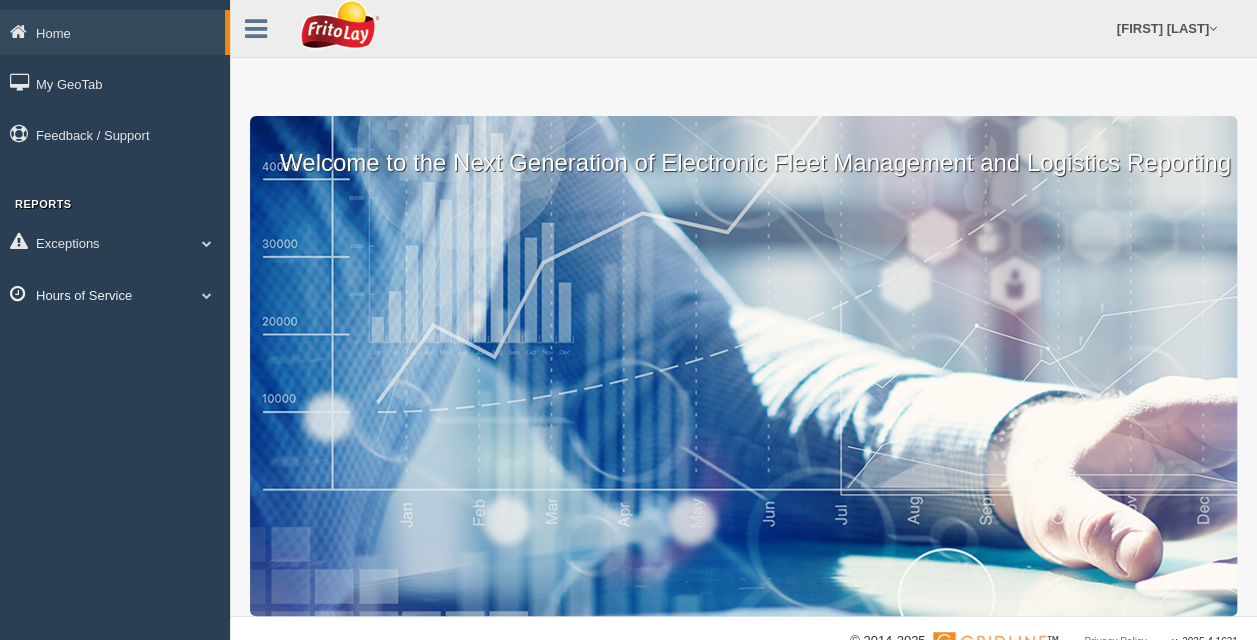 click on "Hours of Service" at bounding box center (115, 294) 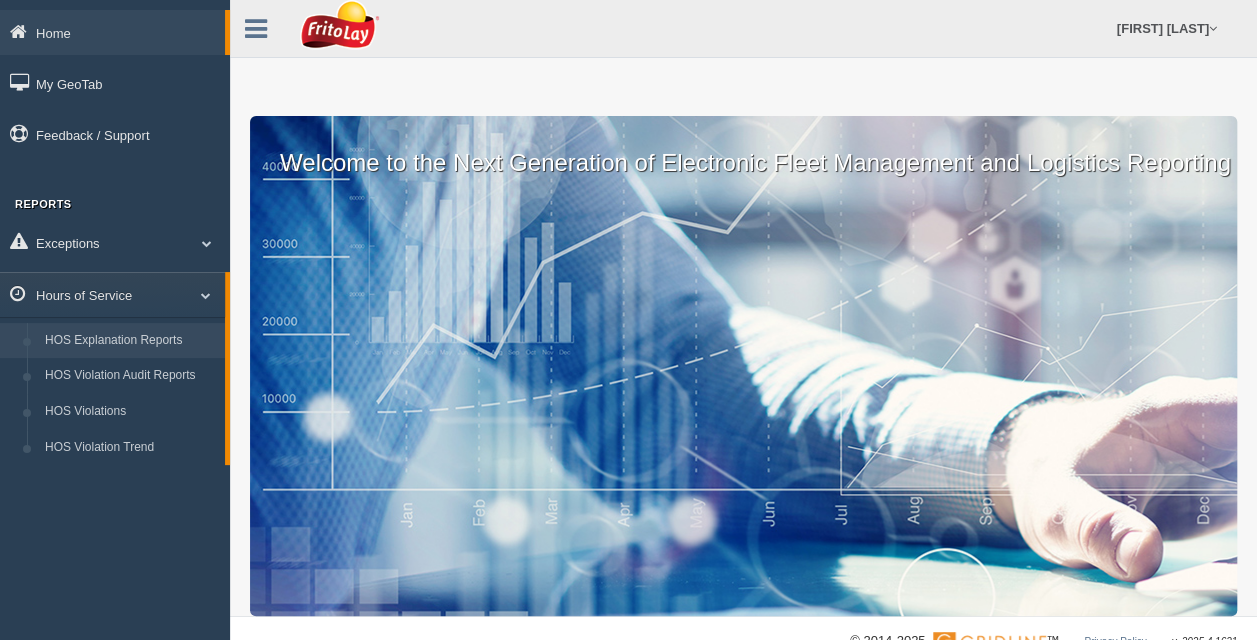 click on "HOS Explanation Reports" at bounding box center (130, 341) 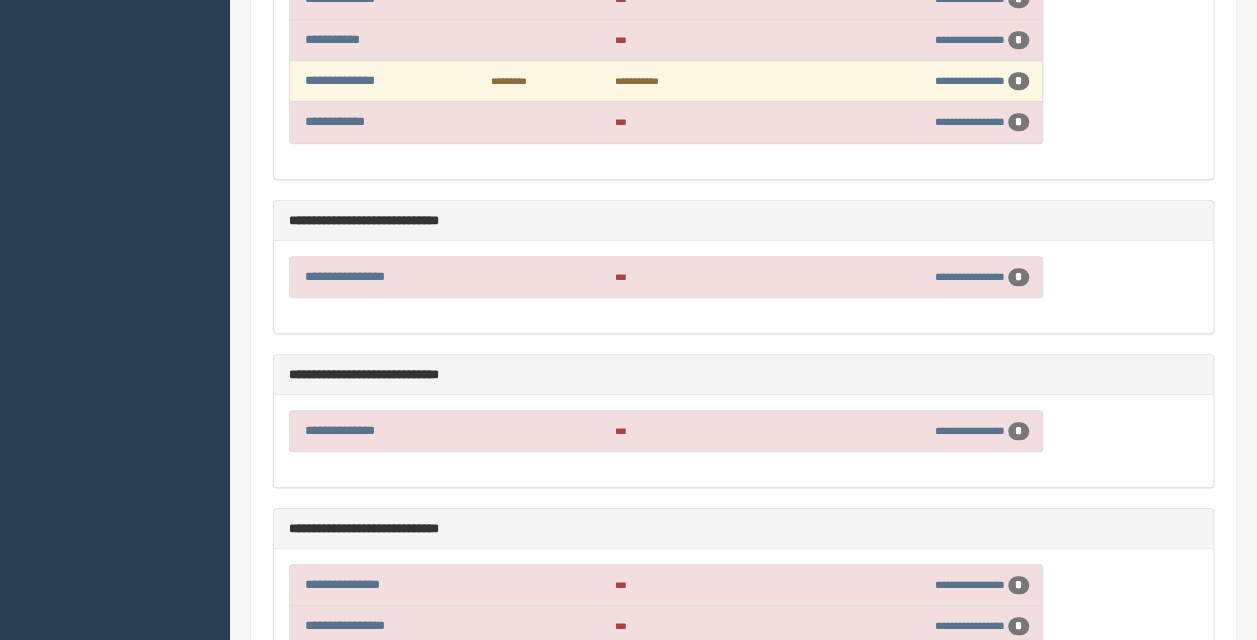 scroll, scrollTop: 700, scrollLeft: 0, axis: vertical 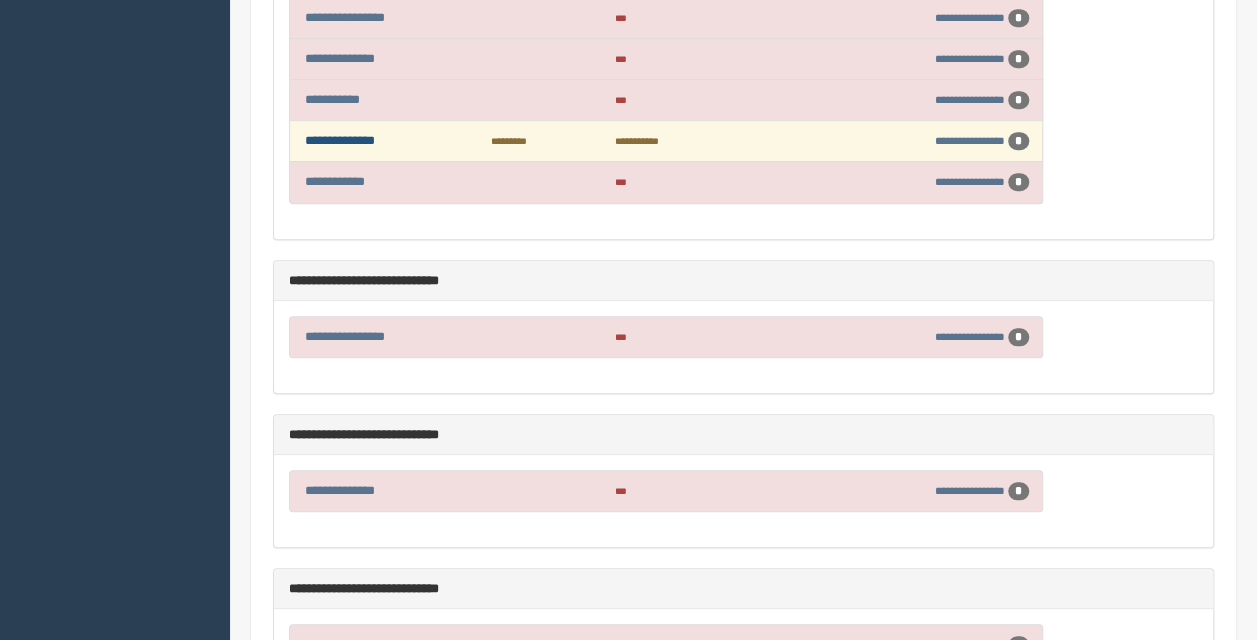 click on "**********" at bounding box center (340, 140) 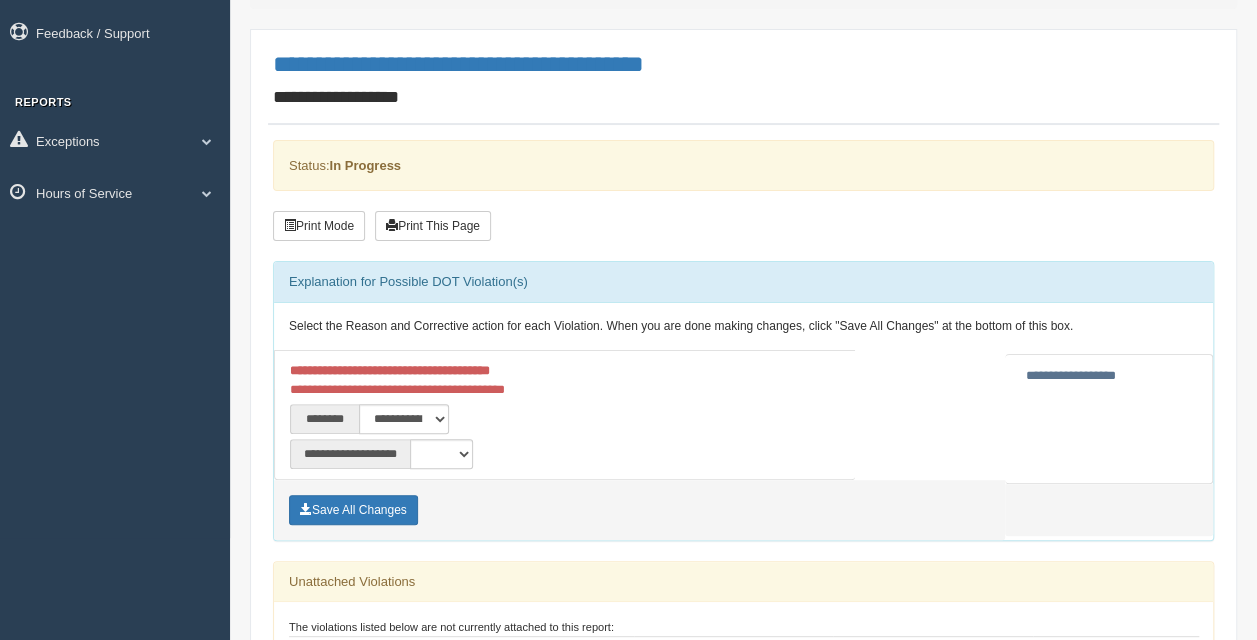 scroll, scrollTop: 300, scrollLeft: 0, axis: vertical 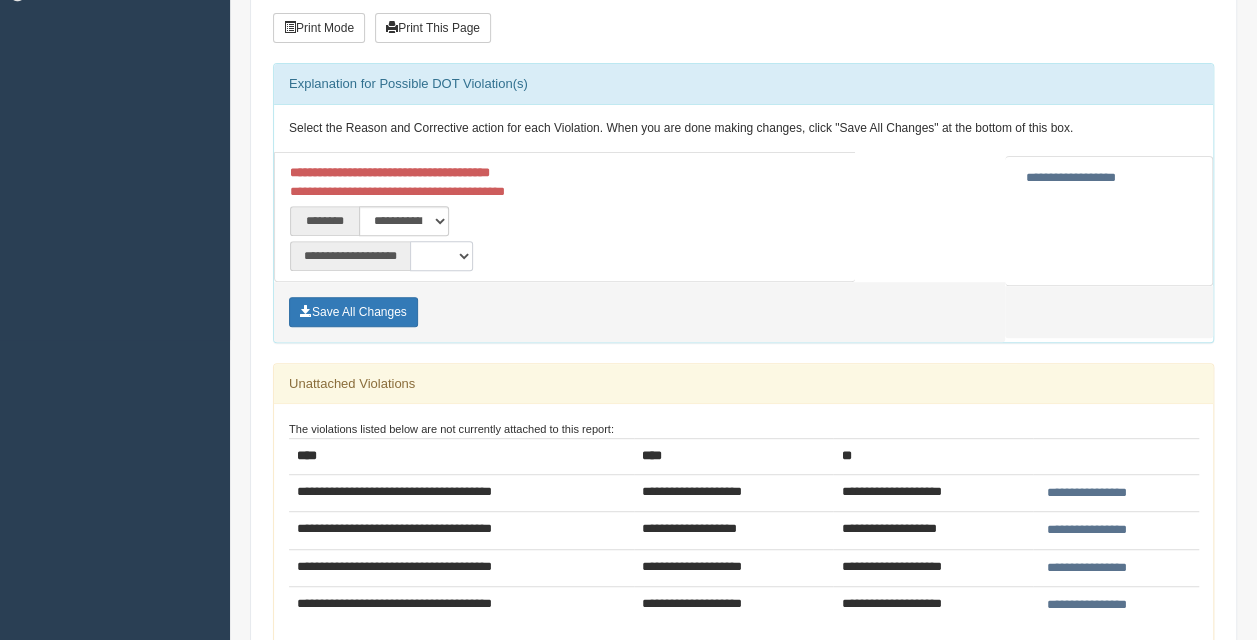 click on "**********" at bounding box center (441, 256) 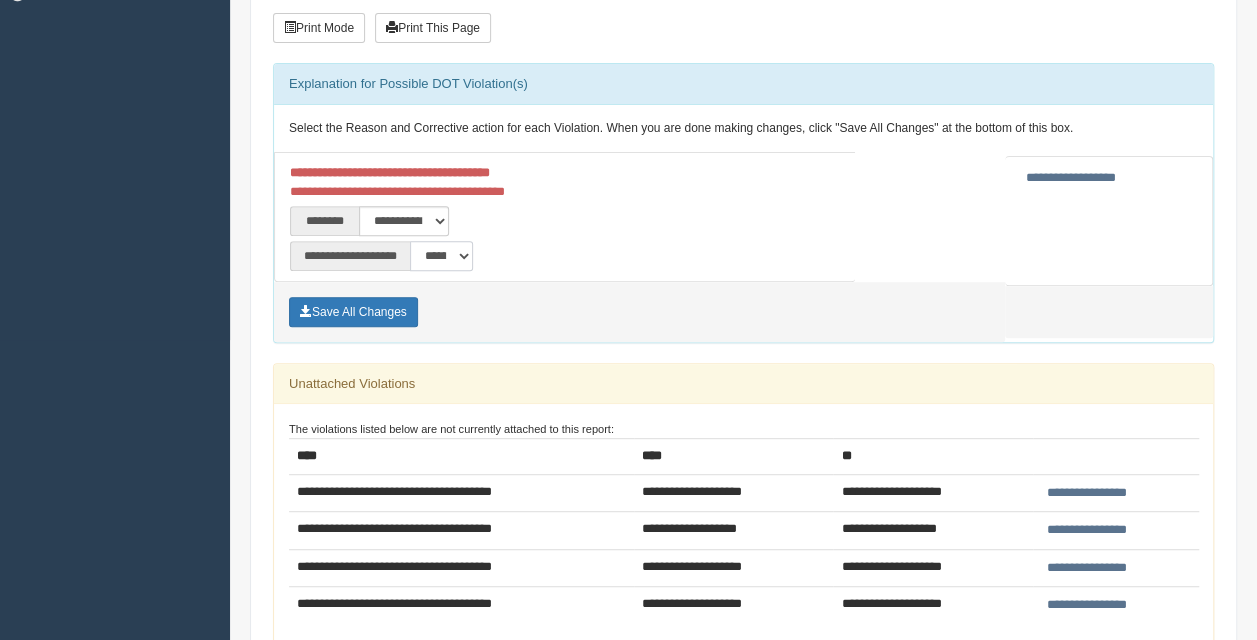 click on "**********" at bounding box center (441, 256) 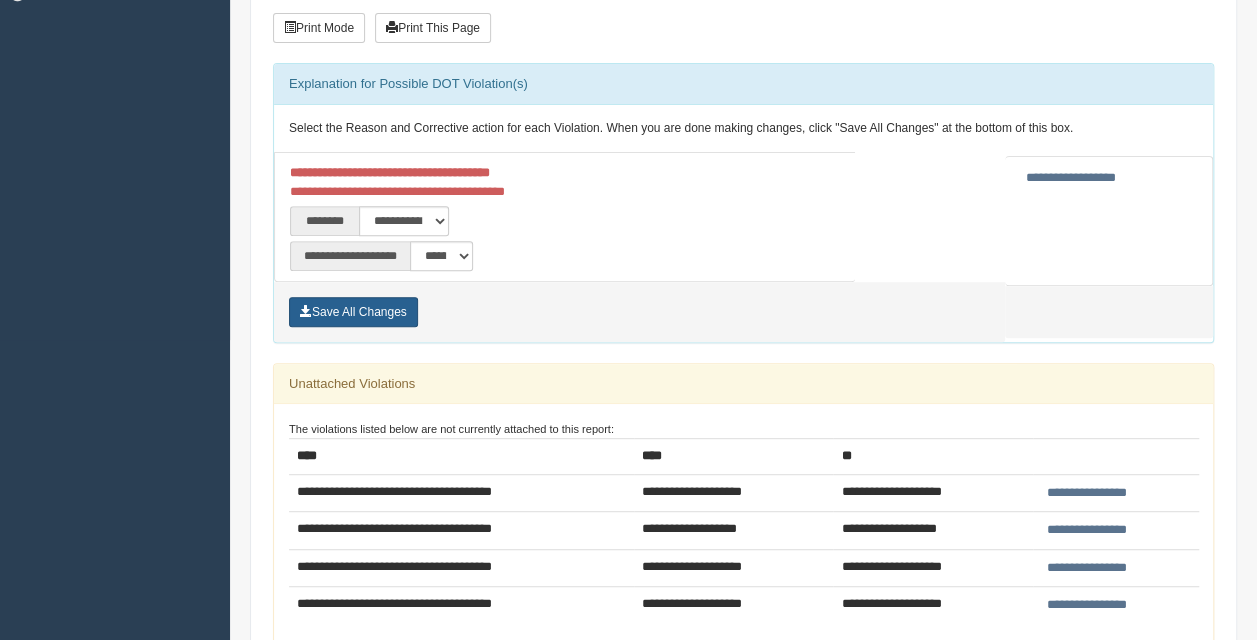 click on "Save All Changes" at bounding box center [353, 312] 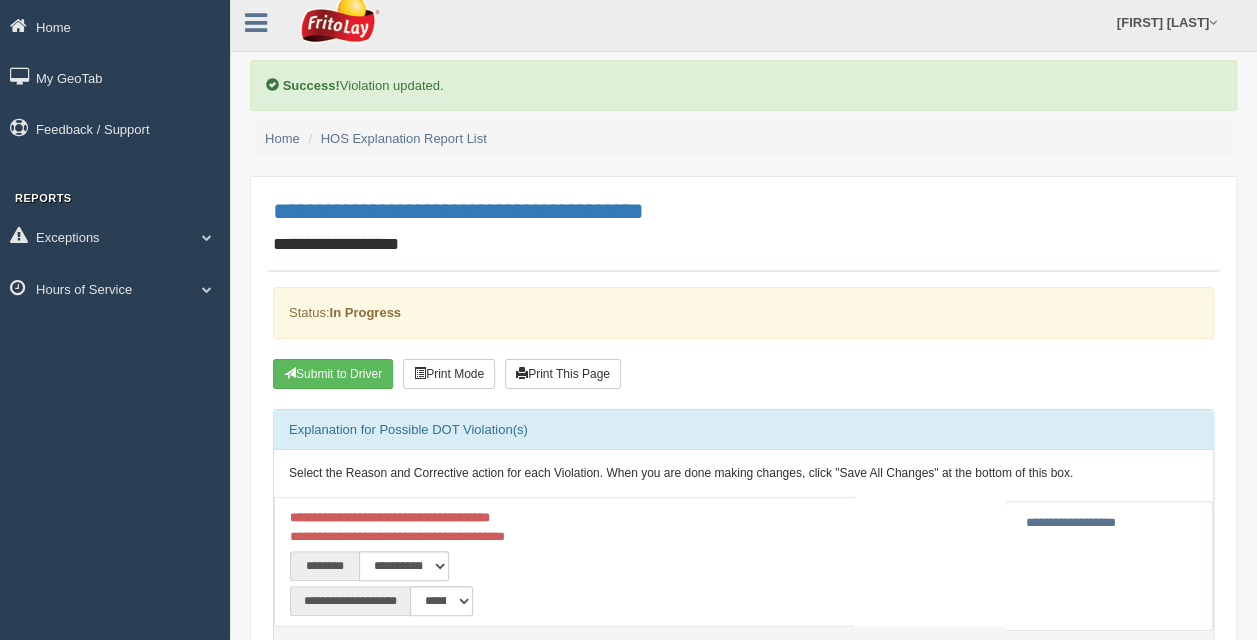 scroll, scrollTop: 100, scrollLeft: 0, axis: vertical 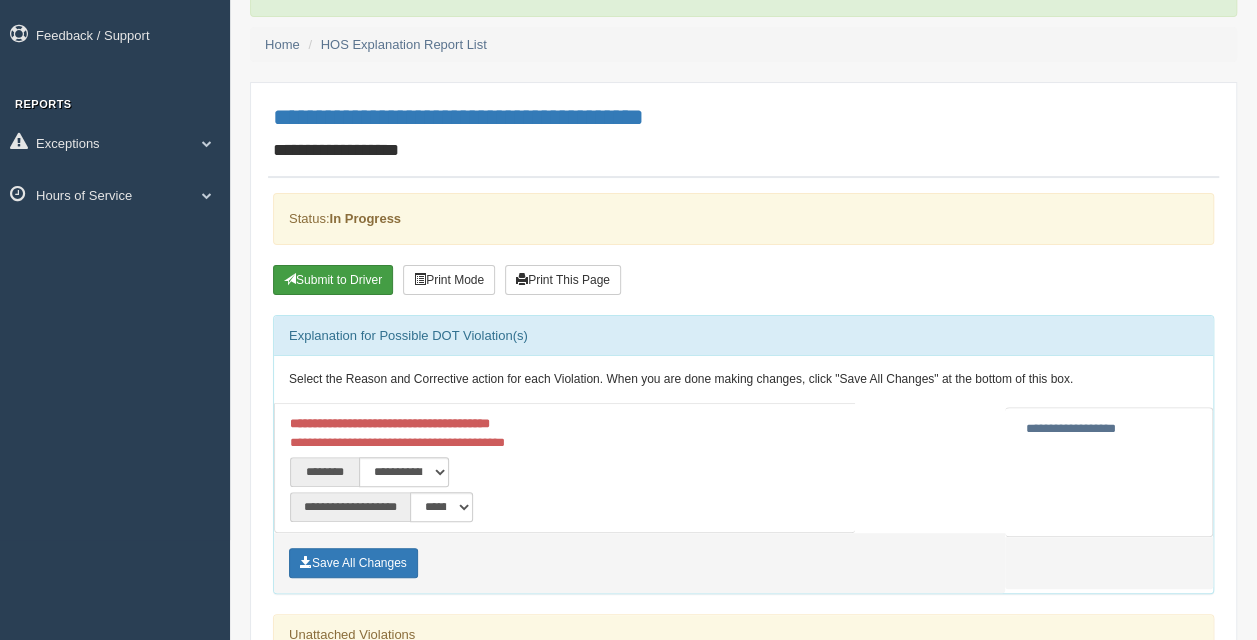 drag, startPoint x: 342, startPoint y: 261, endPoint x: 357, endPoint y: 280, distance: 24.207438 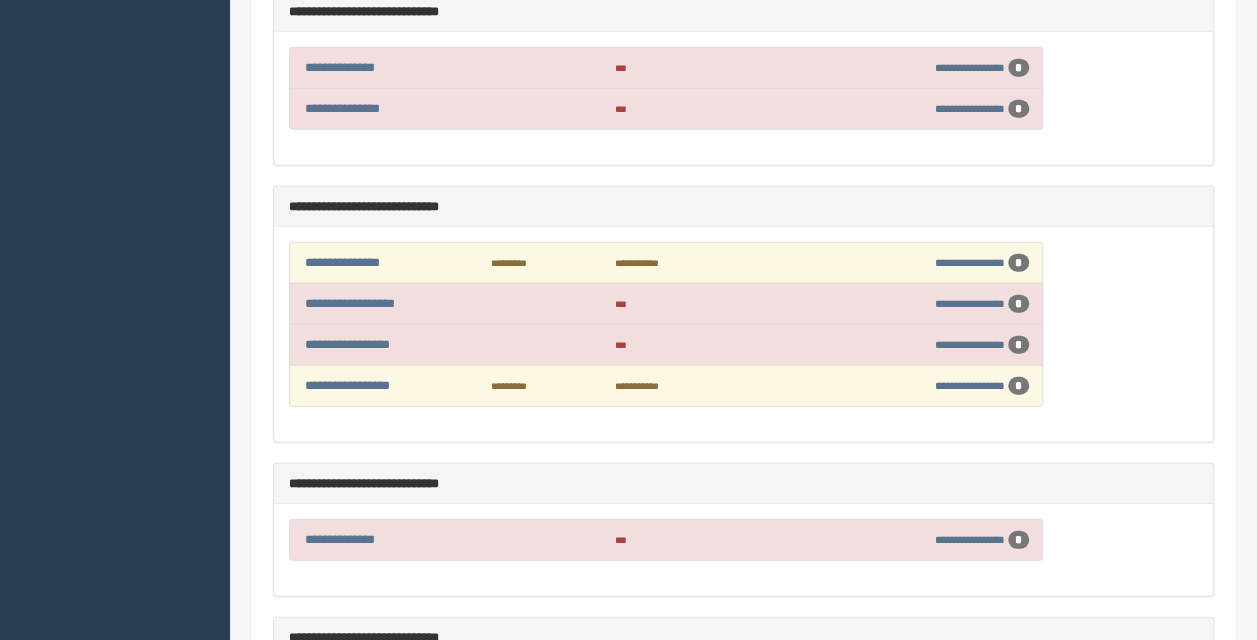 scroll, scrollTop: 2500, scrollLeft: 0, axis: vertical 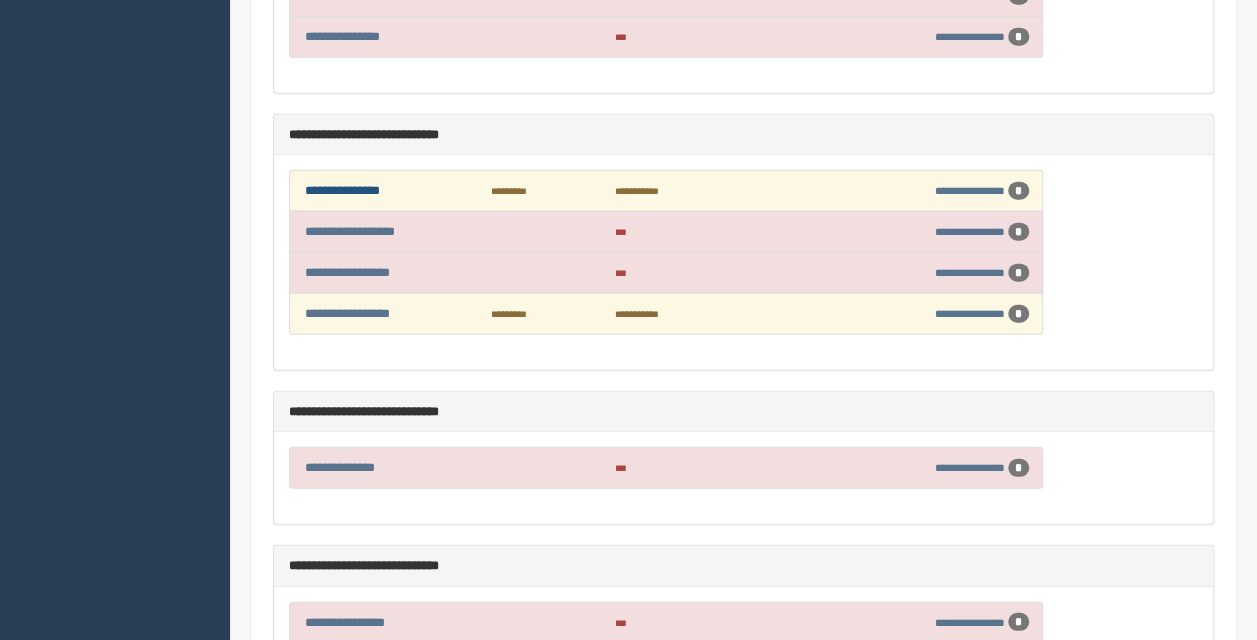 click on "**********" at bounding box center [342, 190] 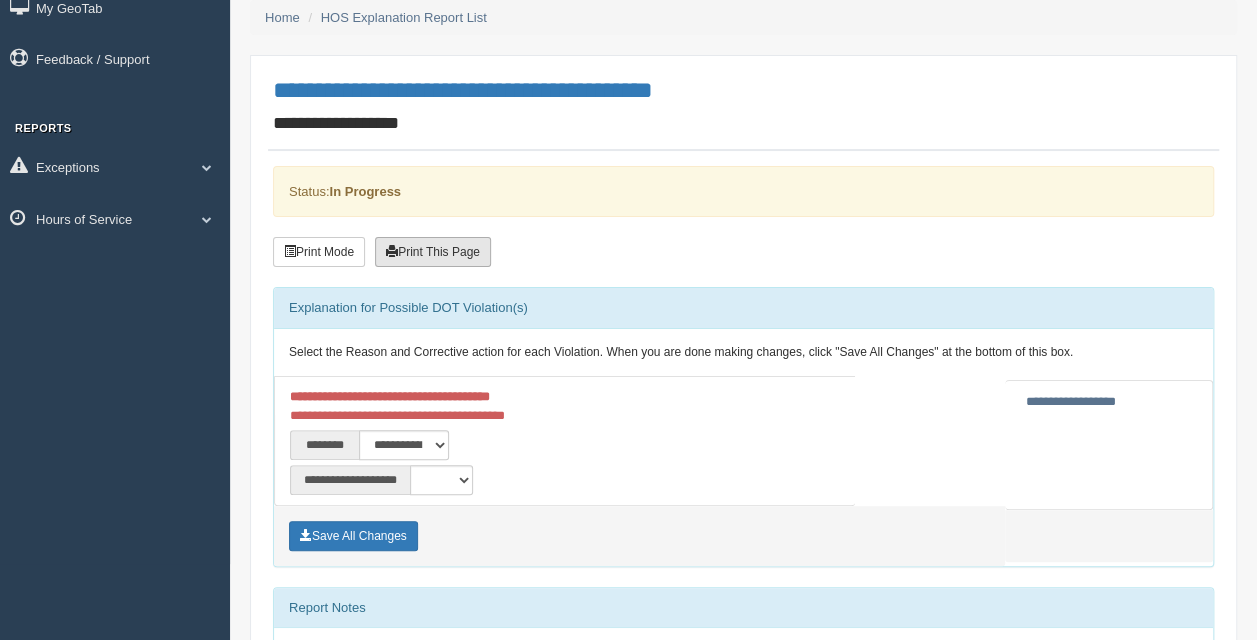scroll, scrollTop: 200, scrollLeft: 0, axis: vertical 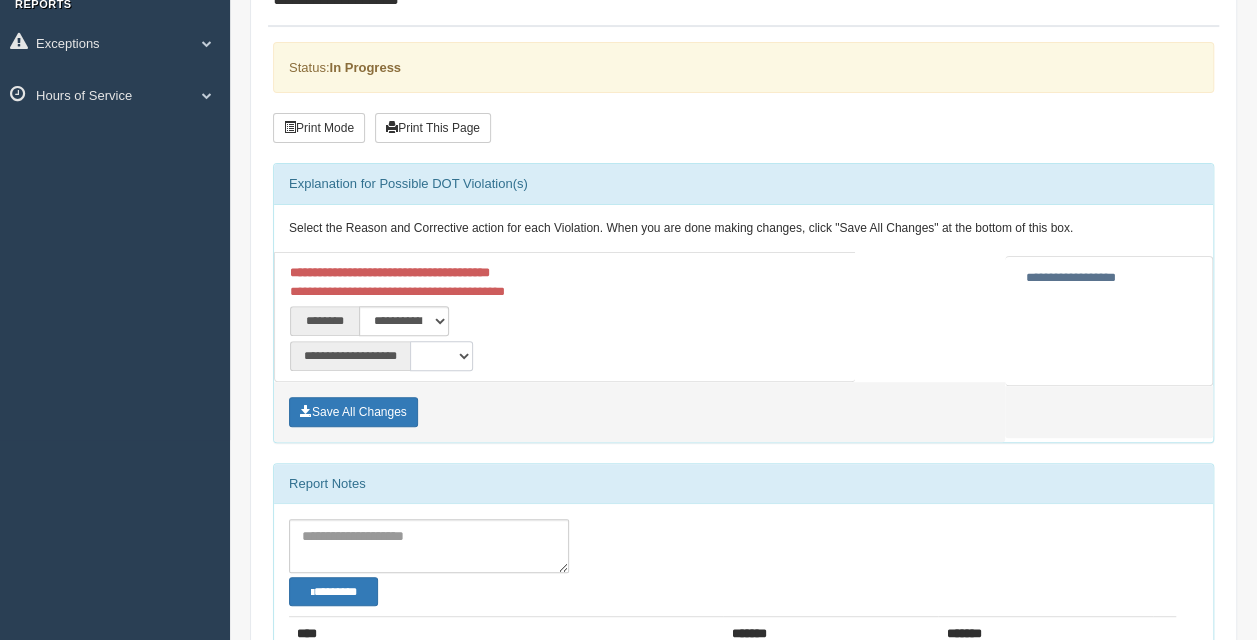 click on "**********" at bounding box center (441, 356) 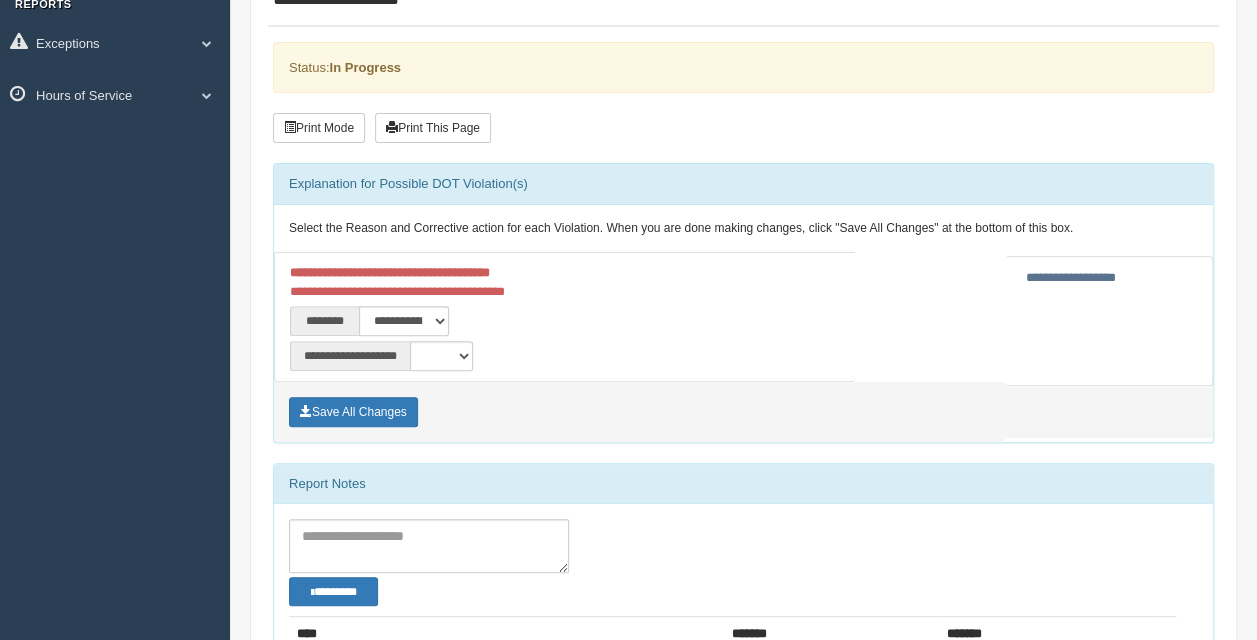 click on "**********" at bounding box center (565, 353) 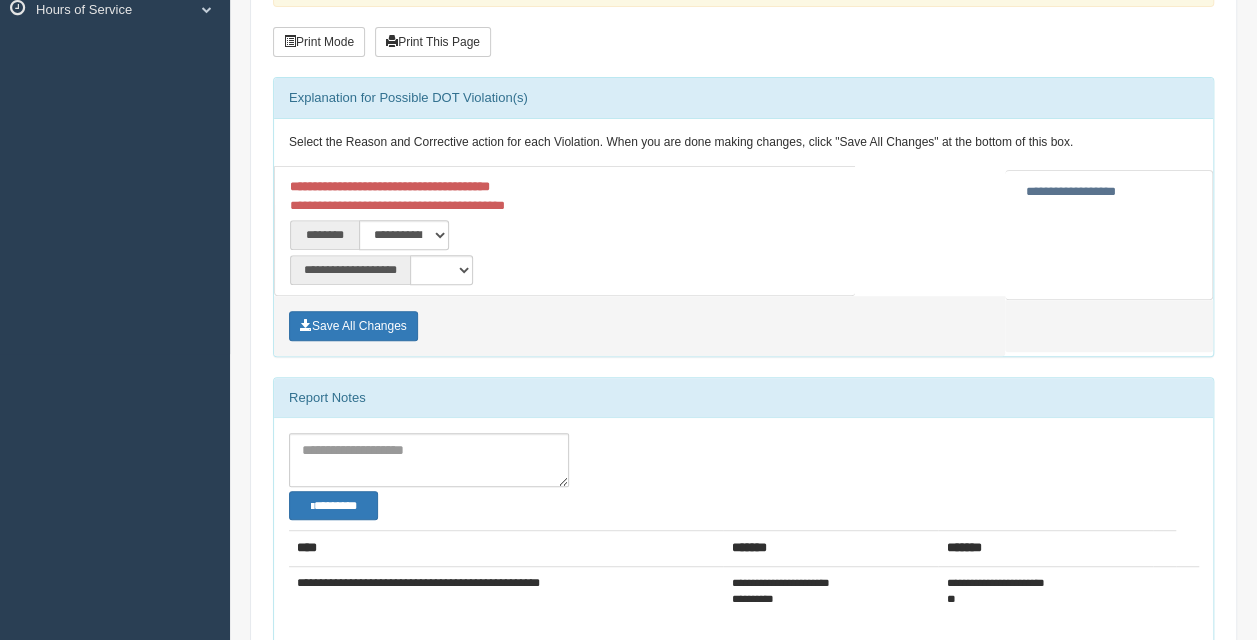 scroll, scrollTop: 400, scrollLeft: 0, axis: vertical 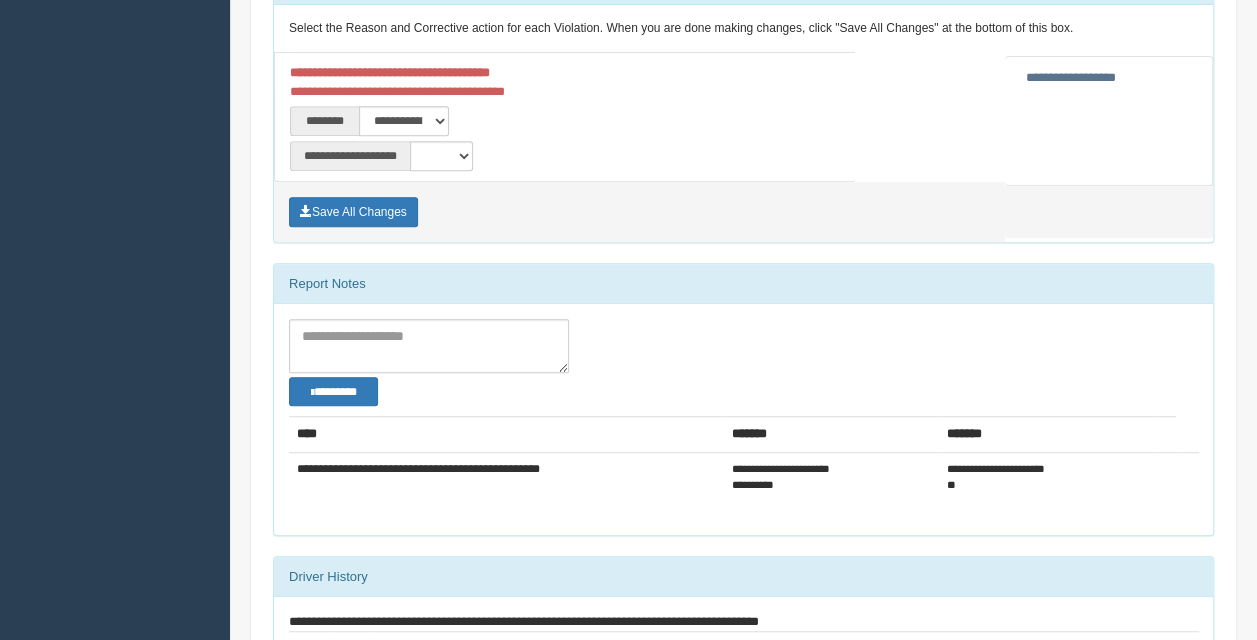 click on "**********" at bounding box center [1071, 77] 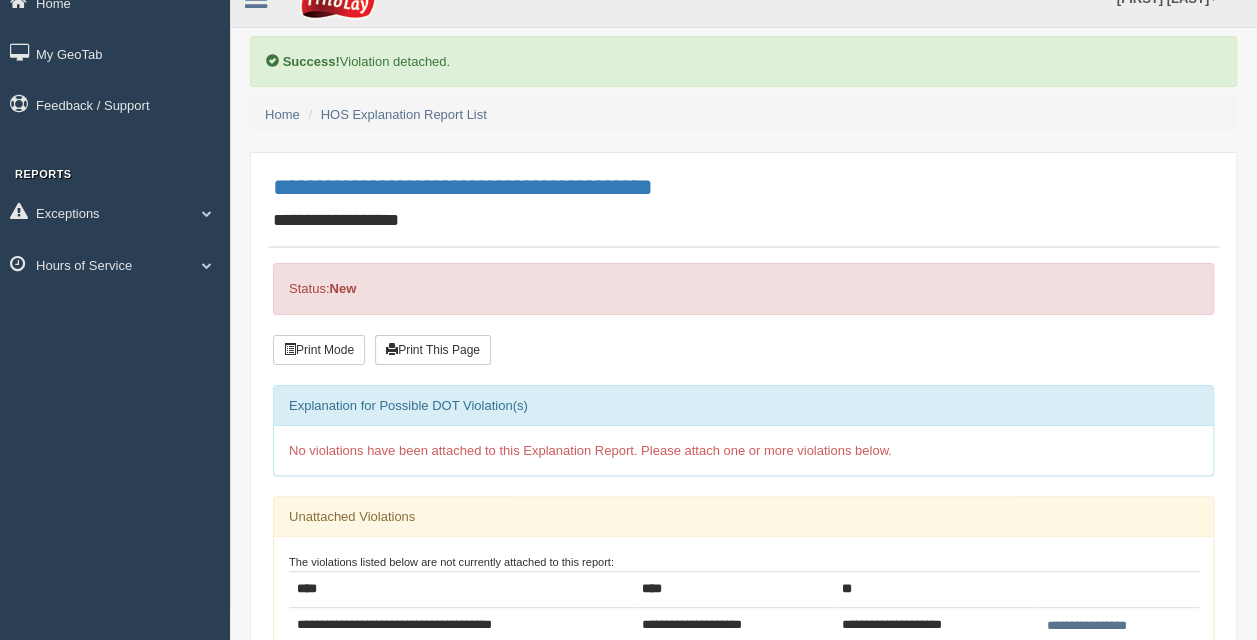 scroll, scrollTop: 22, scrollLeft: 0, axis: vertical 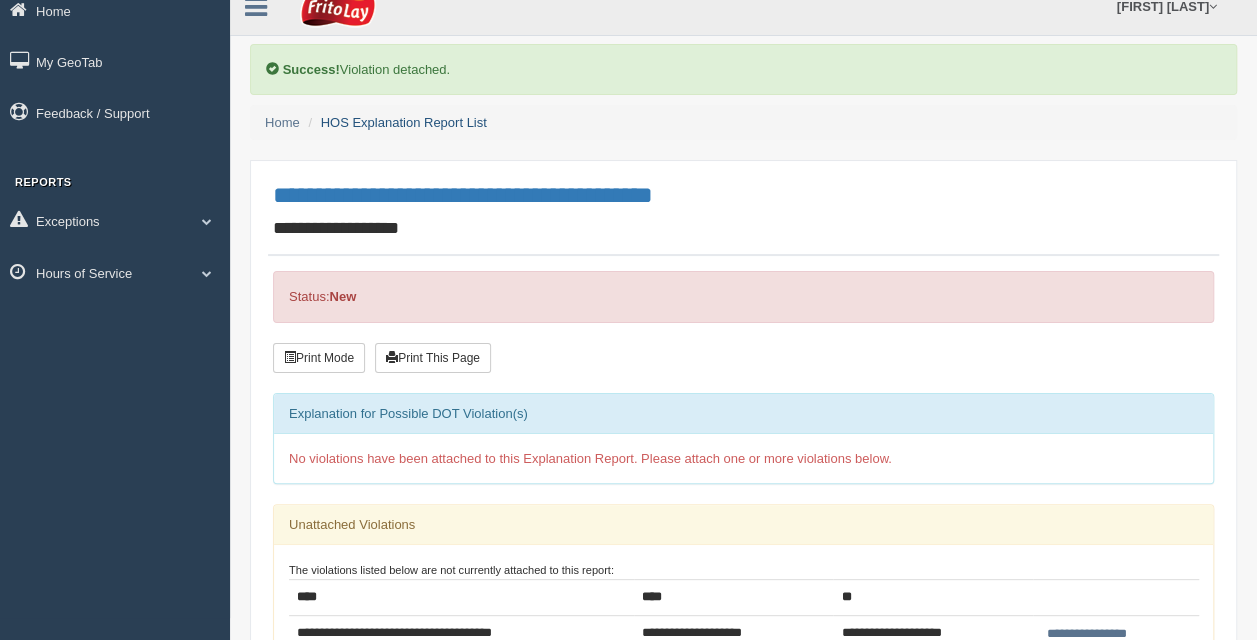 click on "HOS Explanation Report List" at bounding box center (404, 122) 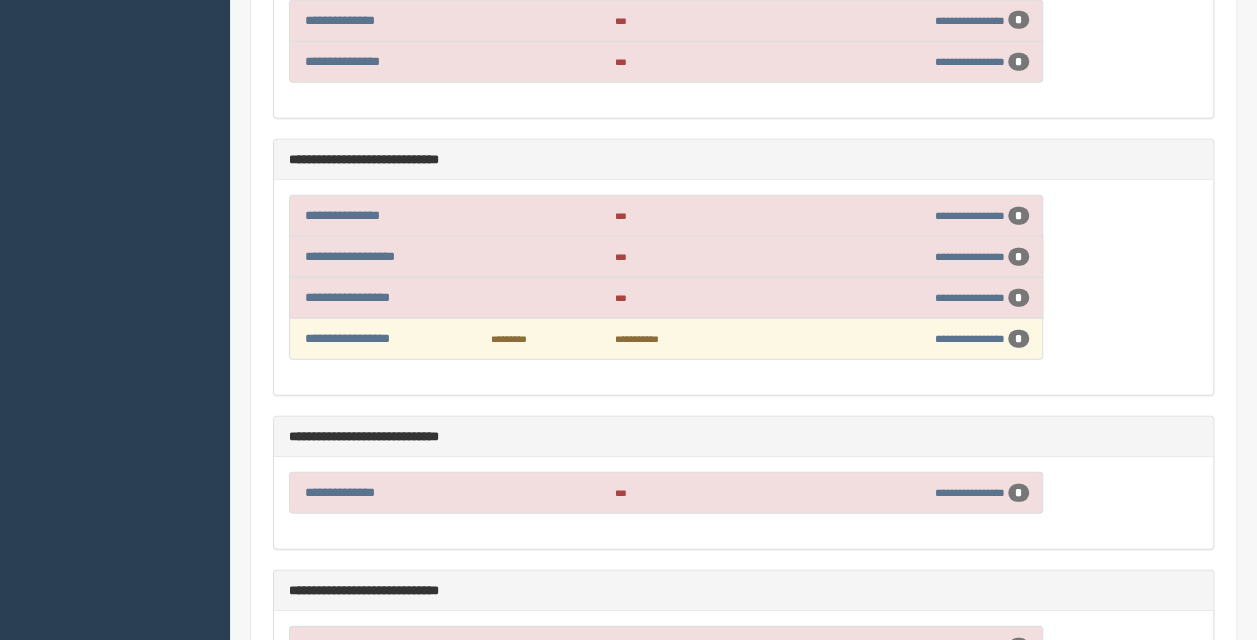 scroll, scrollTop: 2500, scrollLeft: 0, axis: vertical 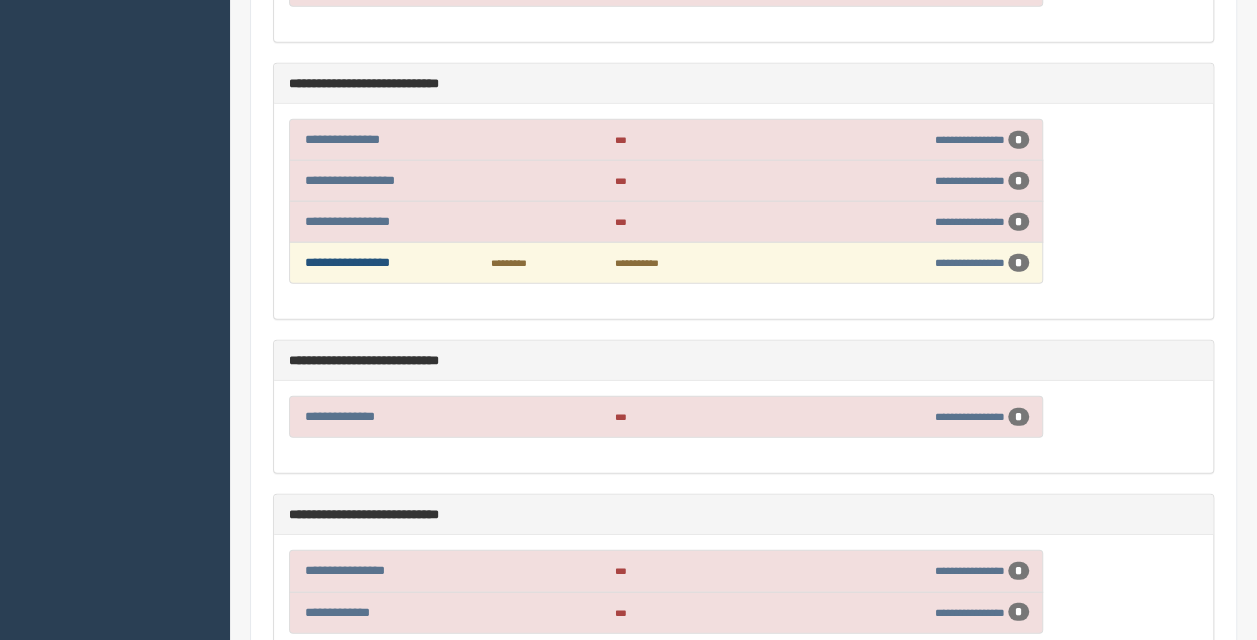 click on "**********" at bounding box center [347, 262] 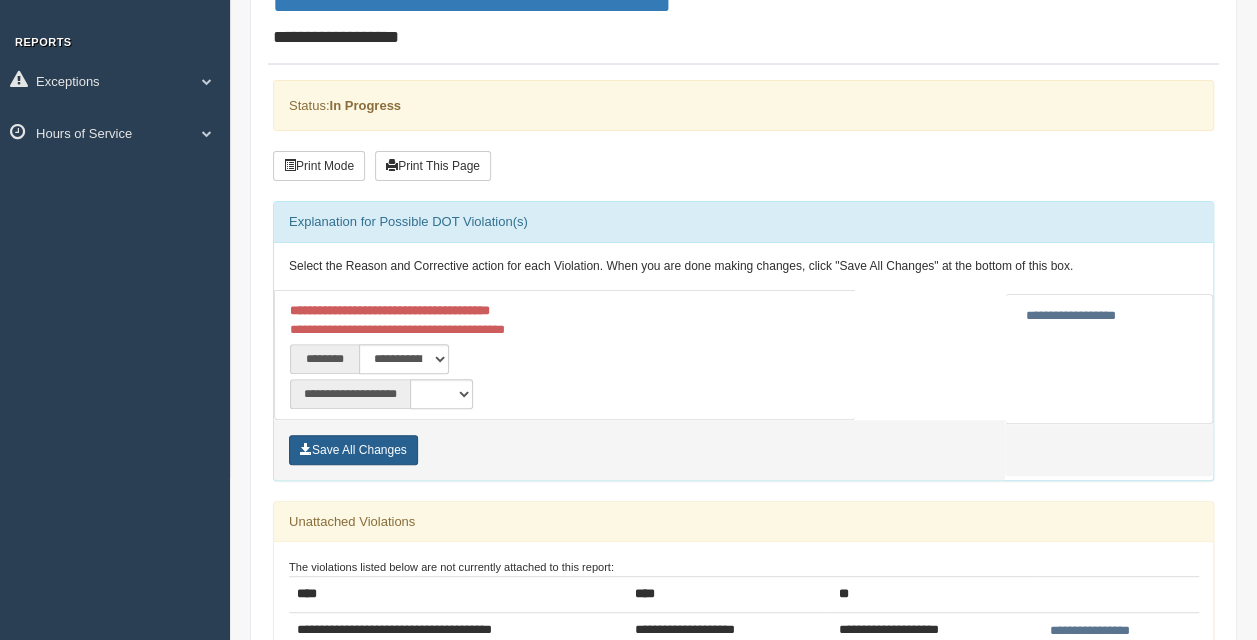 scroll, scrollTop: 200, scrollLeft: 0, axis: vertical 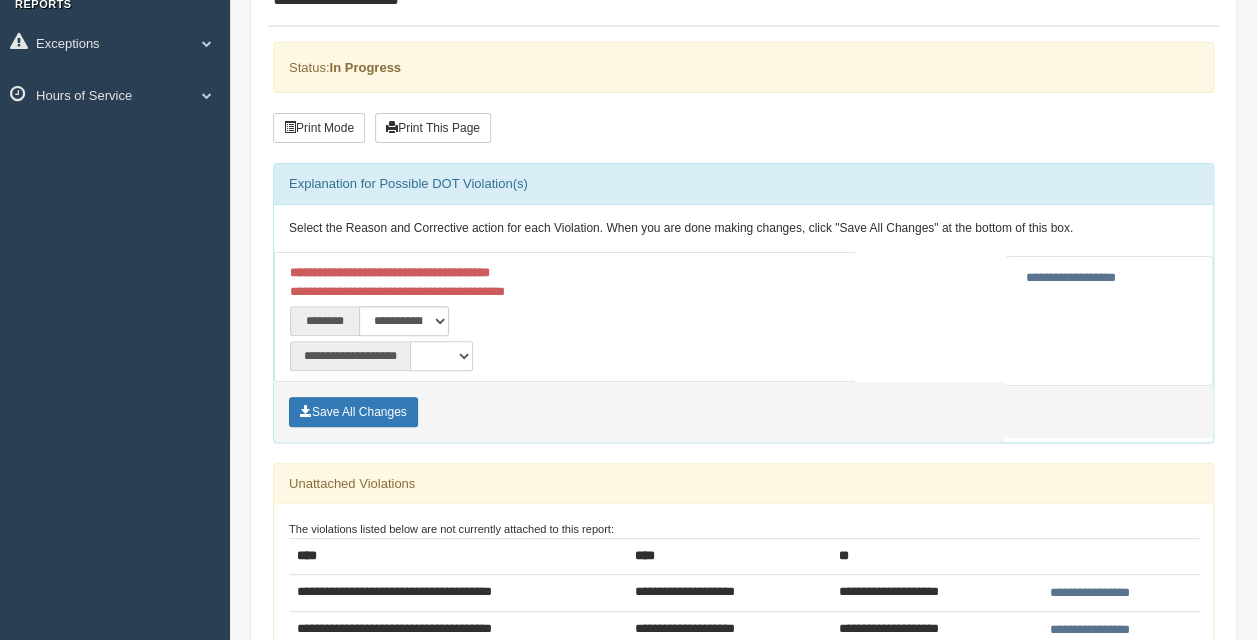 drag, startPoint x: 426, startPoint y: 349, endPoint x: 431, endPoint y: 370, distance: 21.587032 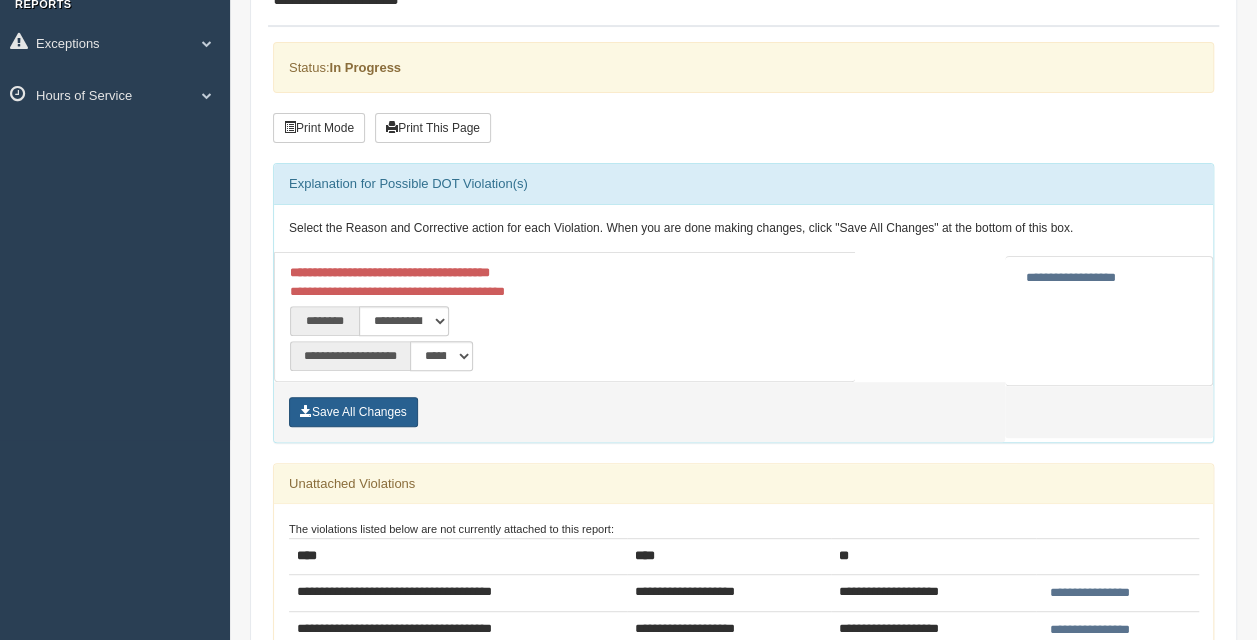 click on "Save All Changes" at bounding box center (353, 412) 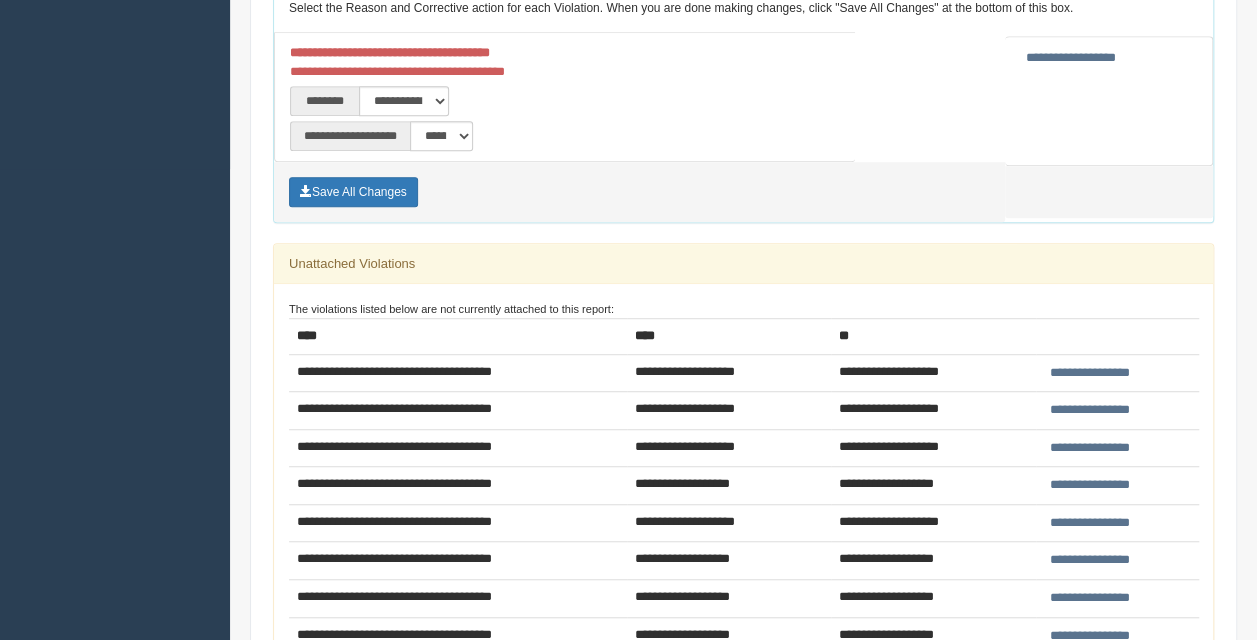 scroll, scrollTop: 500, scrollLeft: 0, axis: vertical 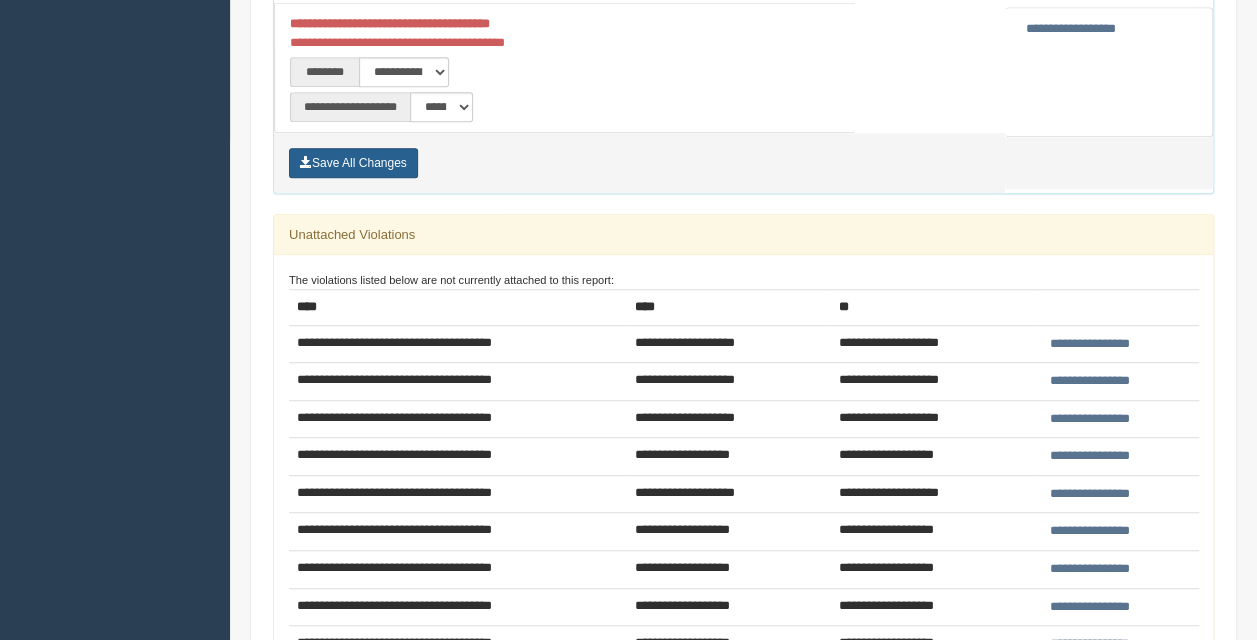 click on "Save All Changes" at bounding box center (353, 163) 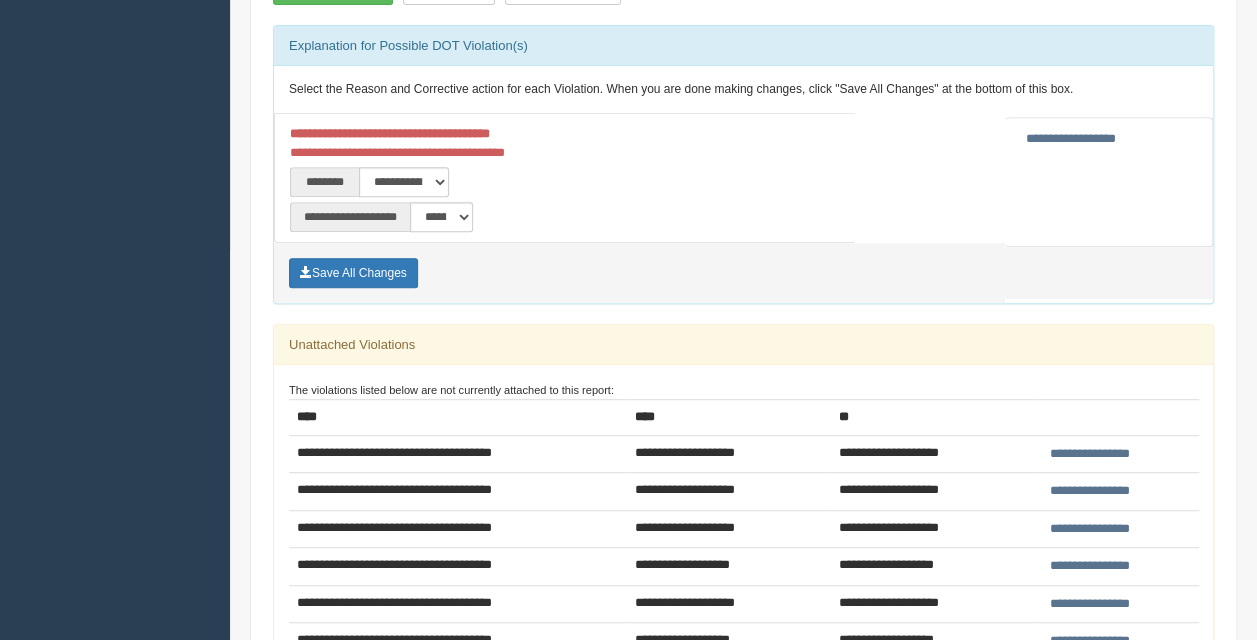 scroll, scrollTop: 200, scrollLeft: 0, axis: vertical 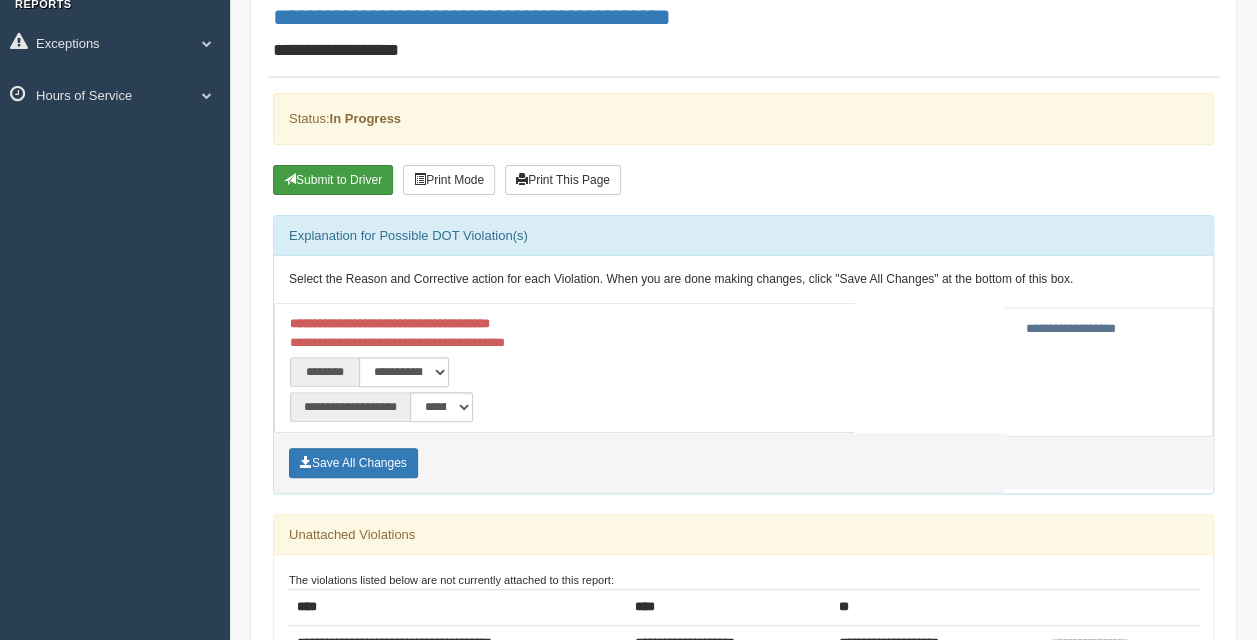 click on "Submit to Driver" at bounding box center [333, 180] 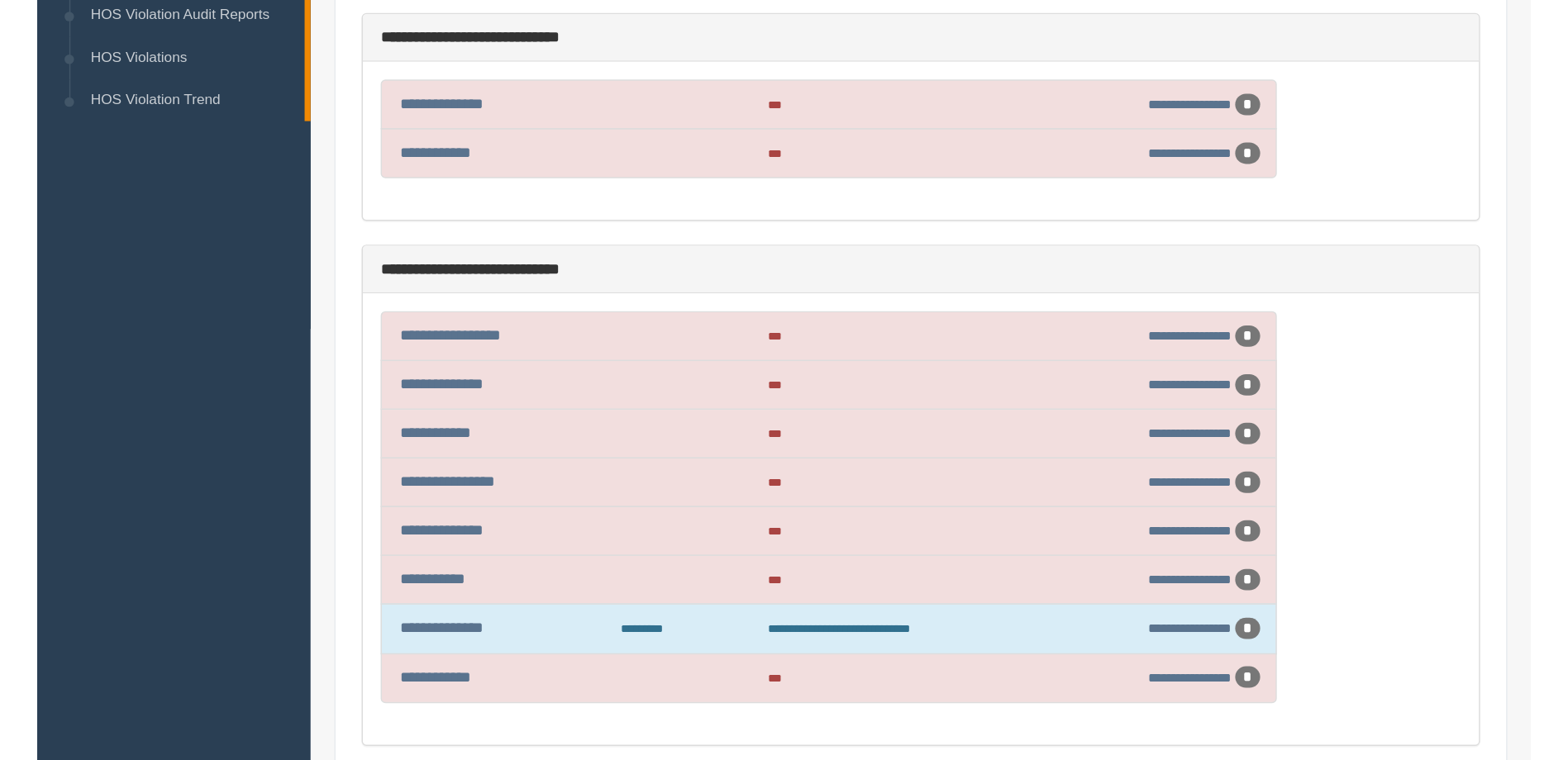 scroll, scrollTop: 0, scrollLeft: 0, axis: both 